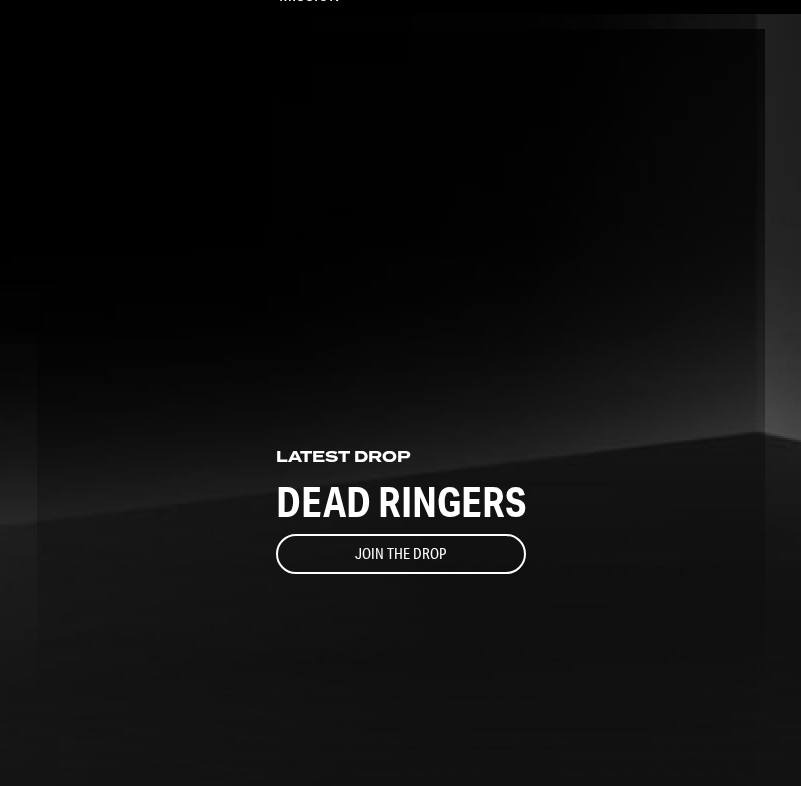 scroll, scrollTop: 0, scrollLeft: 0, axis: both 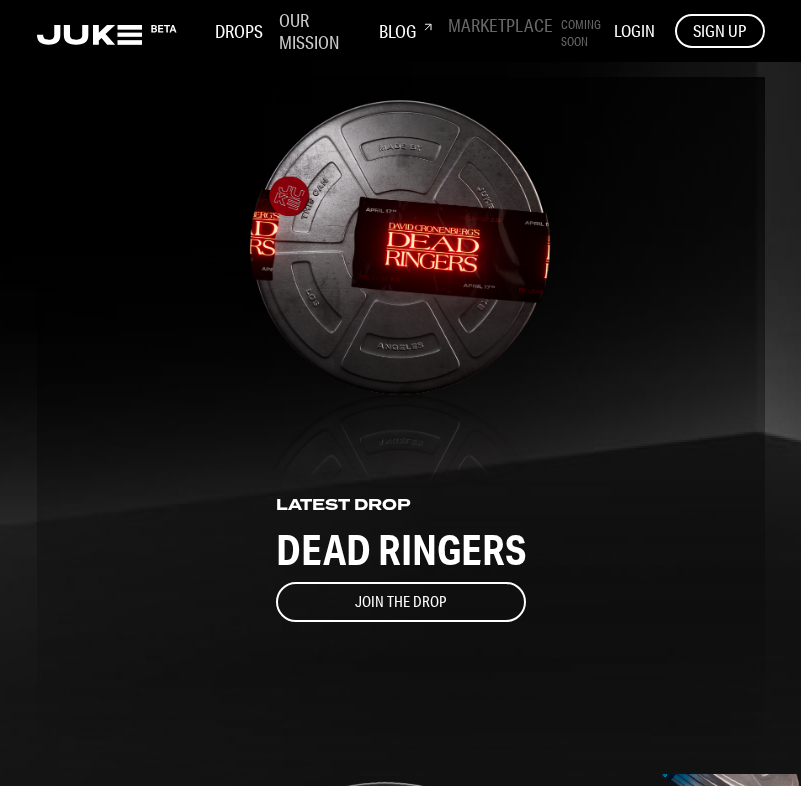 click on "Our Mission" at bounding box center (321, 31) 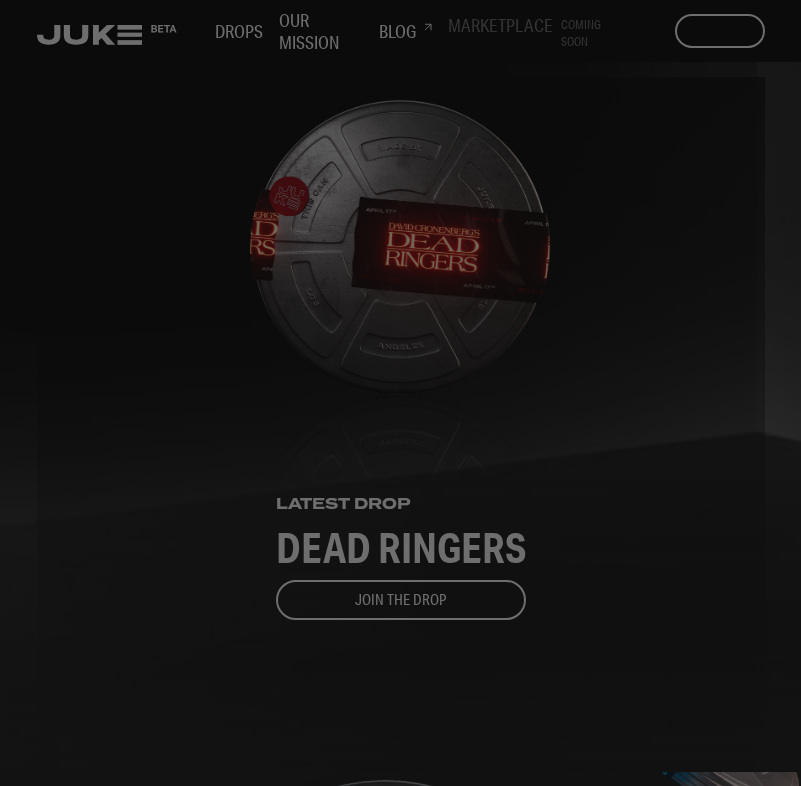 scroll, scrollTop: 0, scrollLeft: 0, axis: both 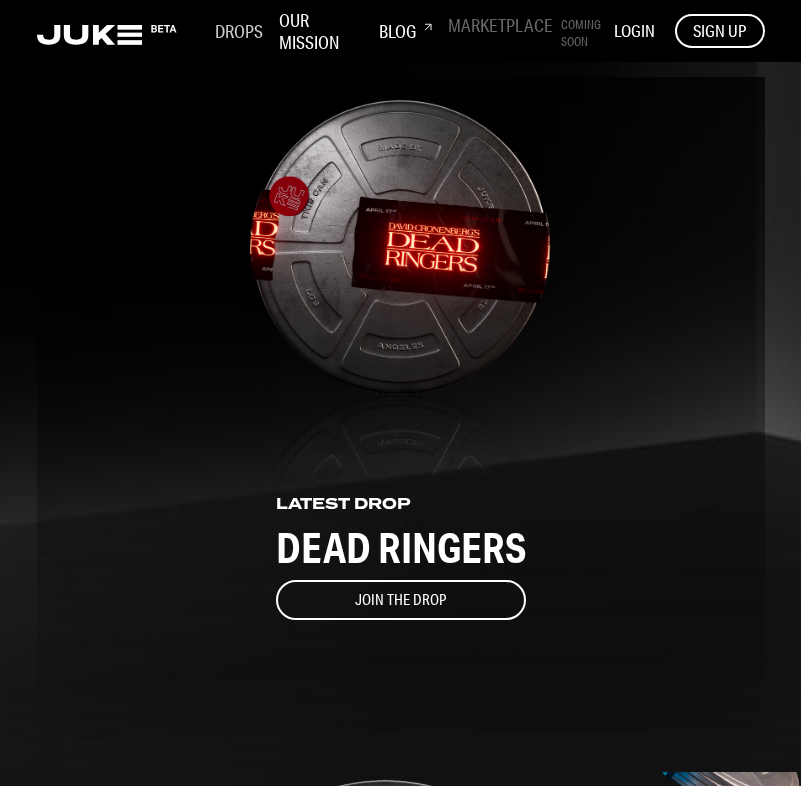 click on "Drops" at bounding box center [239, 31] 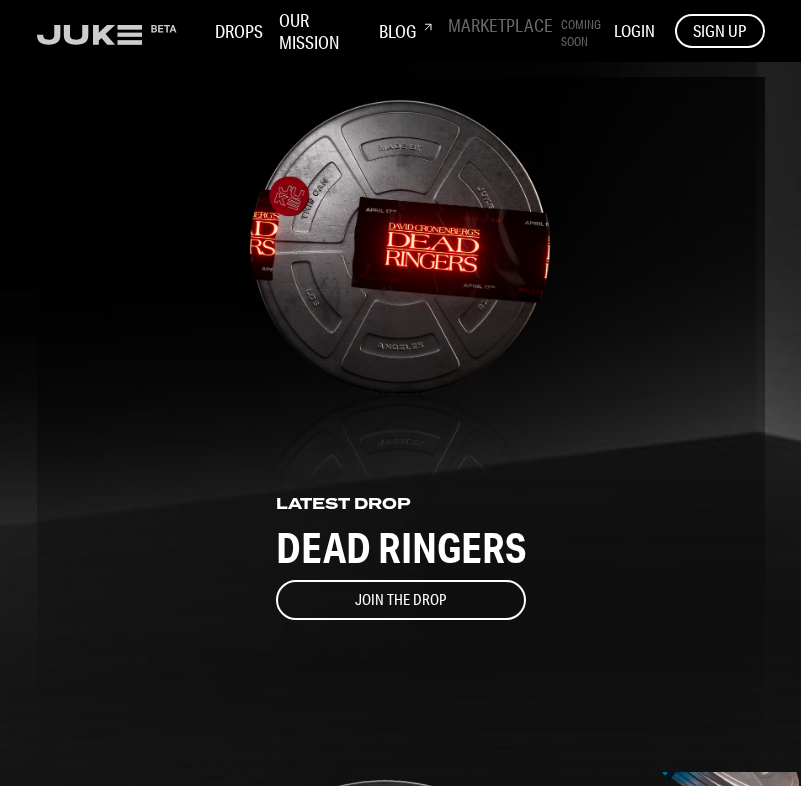 click at bounding box center (129, 42) 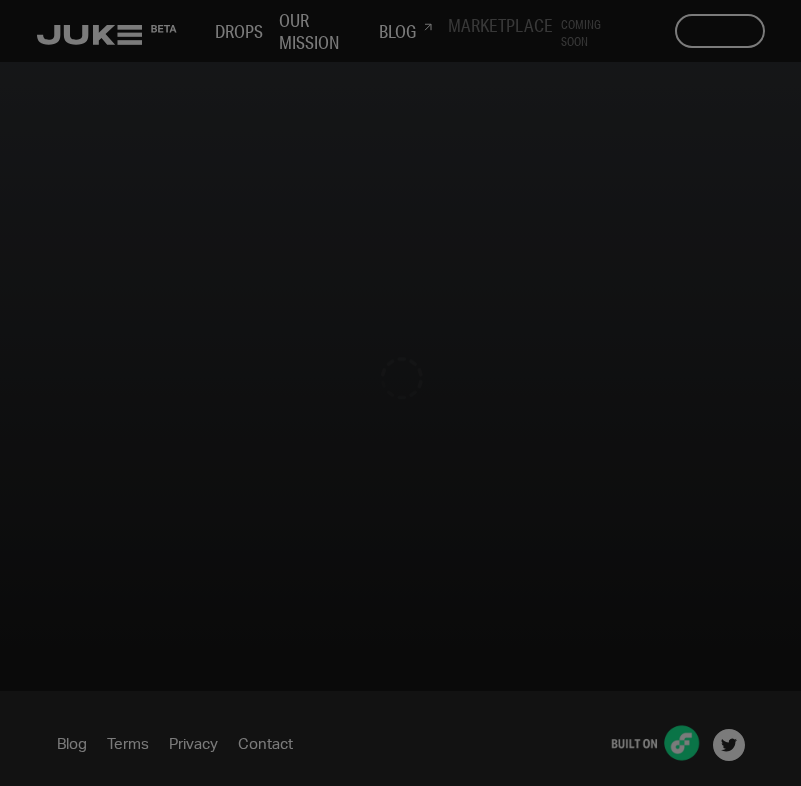 scroll, scrollTop: 0, scrollLeft: 0, axis: both 